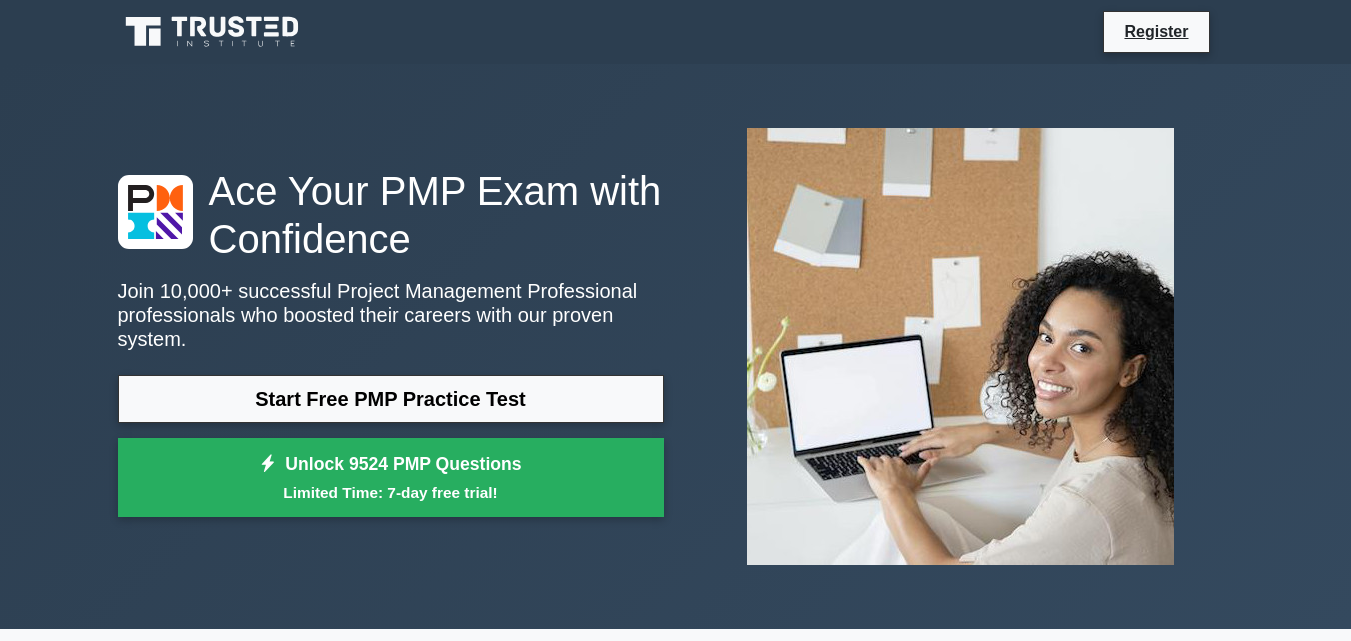 scroll, scrollTop: 0, scrollLeft: 0, axis: both 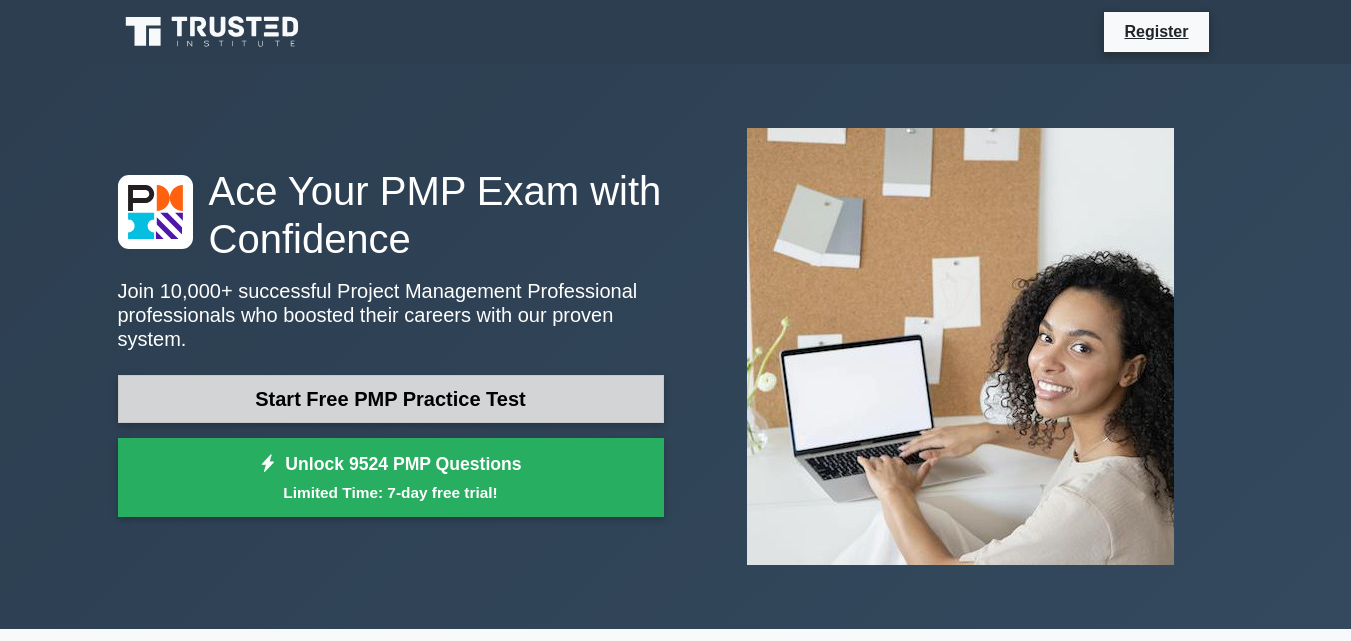click on "Start Free PMP Practice Test" at bounding box center (391, 399) 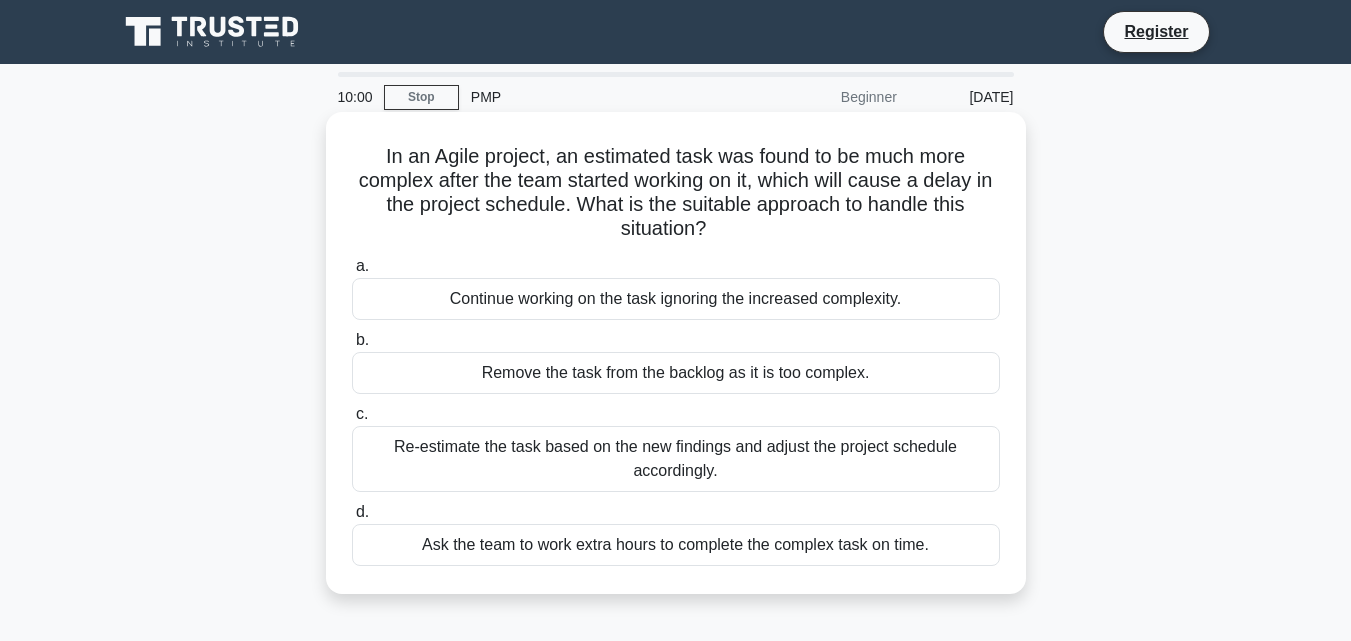 scroll, scrollTop: 0, scrollLeft: 0, axis: both 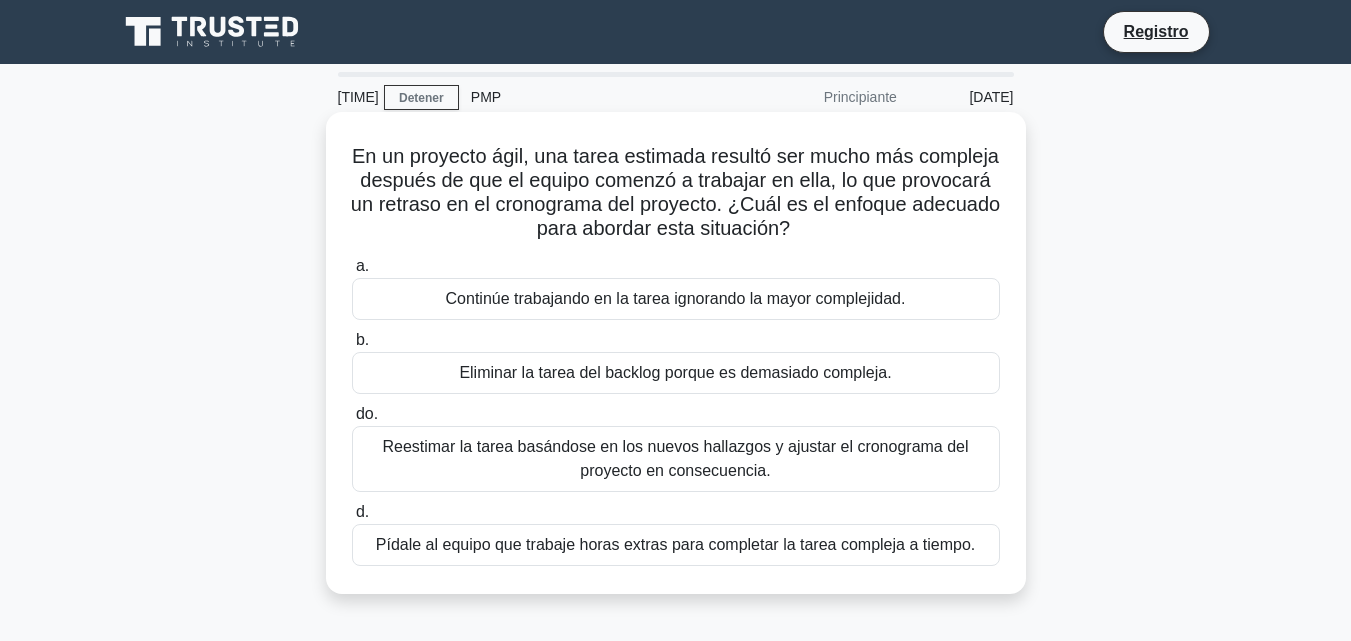 click on "Reestimar la tarea basándose en los nuevos hallazgos y ajustar el cronograma del proyecto en consecuencia." at bounding box center (675, 458) 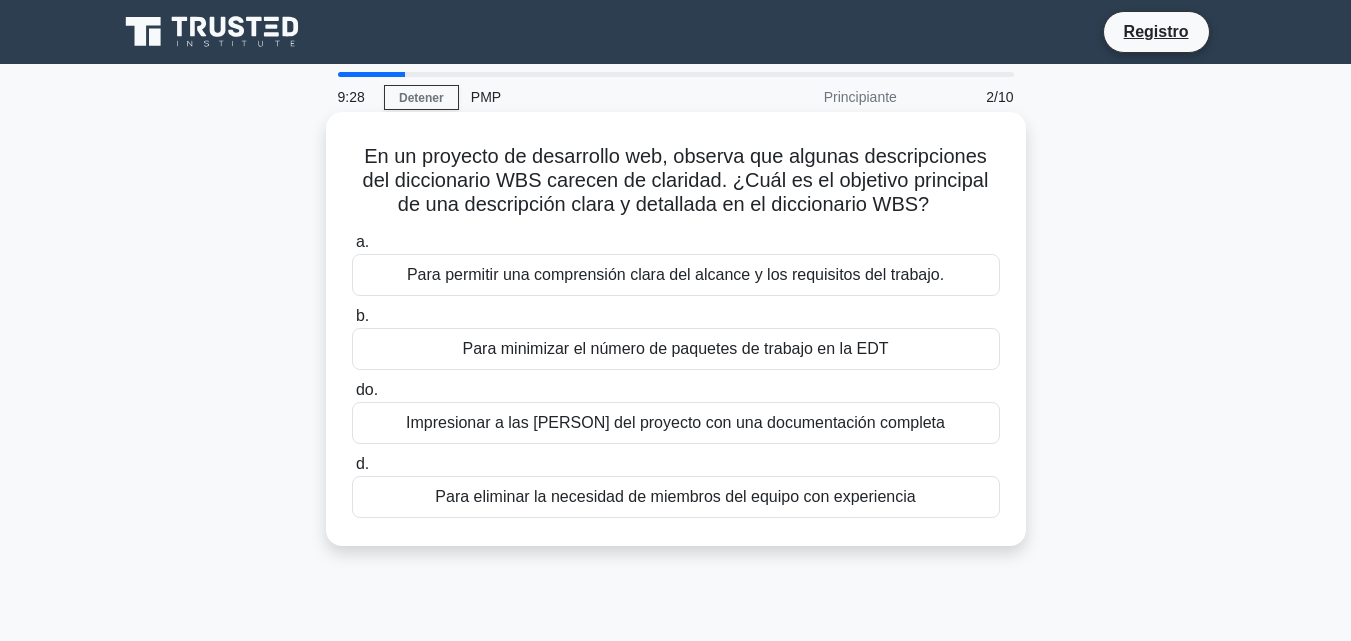 click on "Para permitir una comprensión clara del alcance y los requisitos del trabajo." at bounding box center [675, 274] 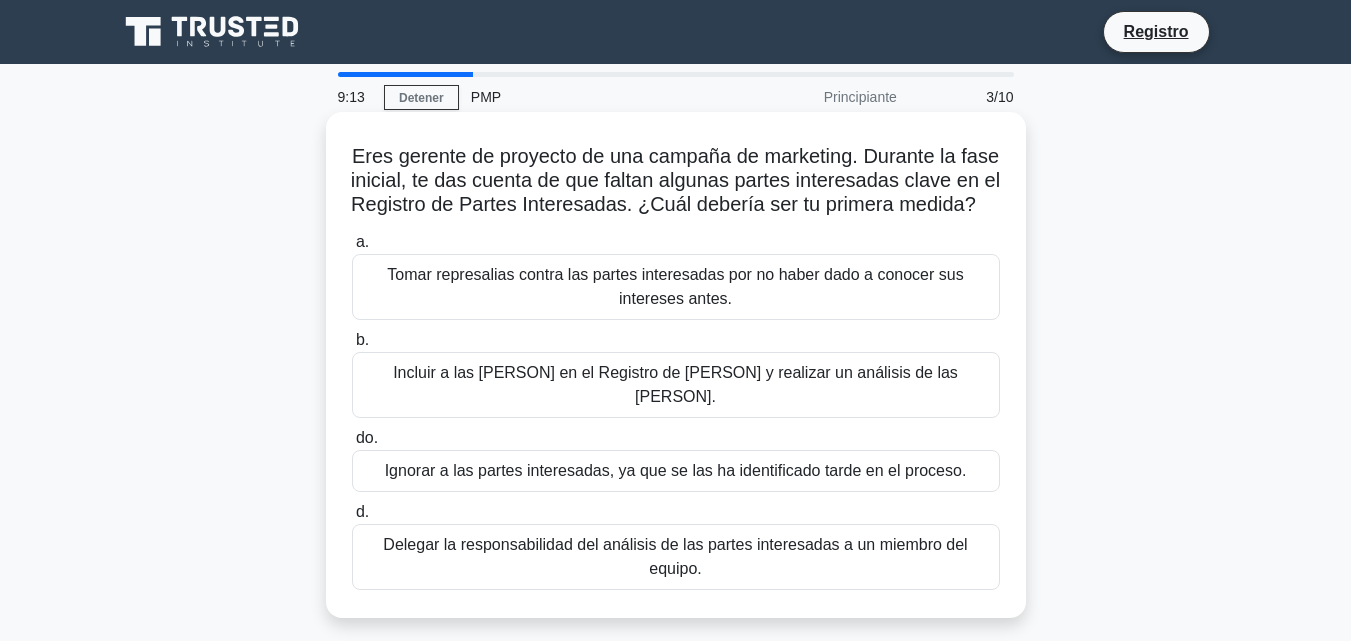click on "Incluir a las [PERSON] en el Registro de [PERSON] y realizar un análisis de las [PERSON]." at bounding box center [676, 385] 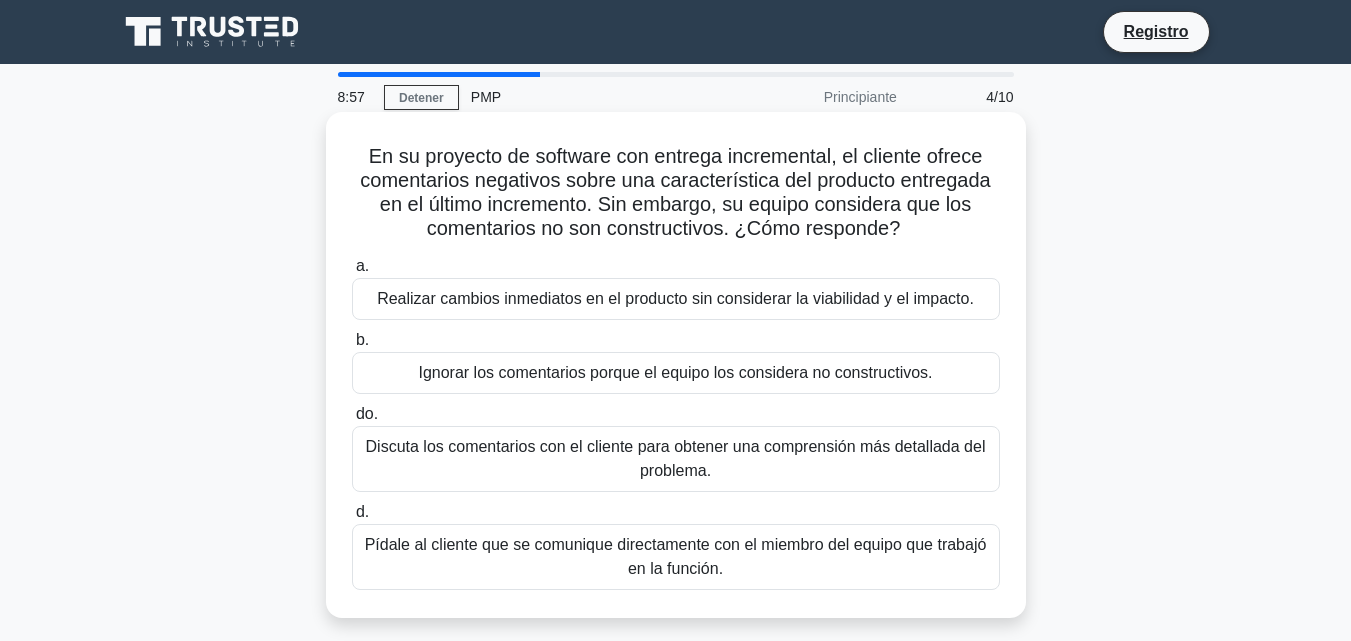 click on "Discuta los comentarios con el cliente para obtener una comprensión más detallada del problema." at bounding box center (676, 459) 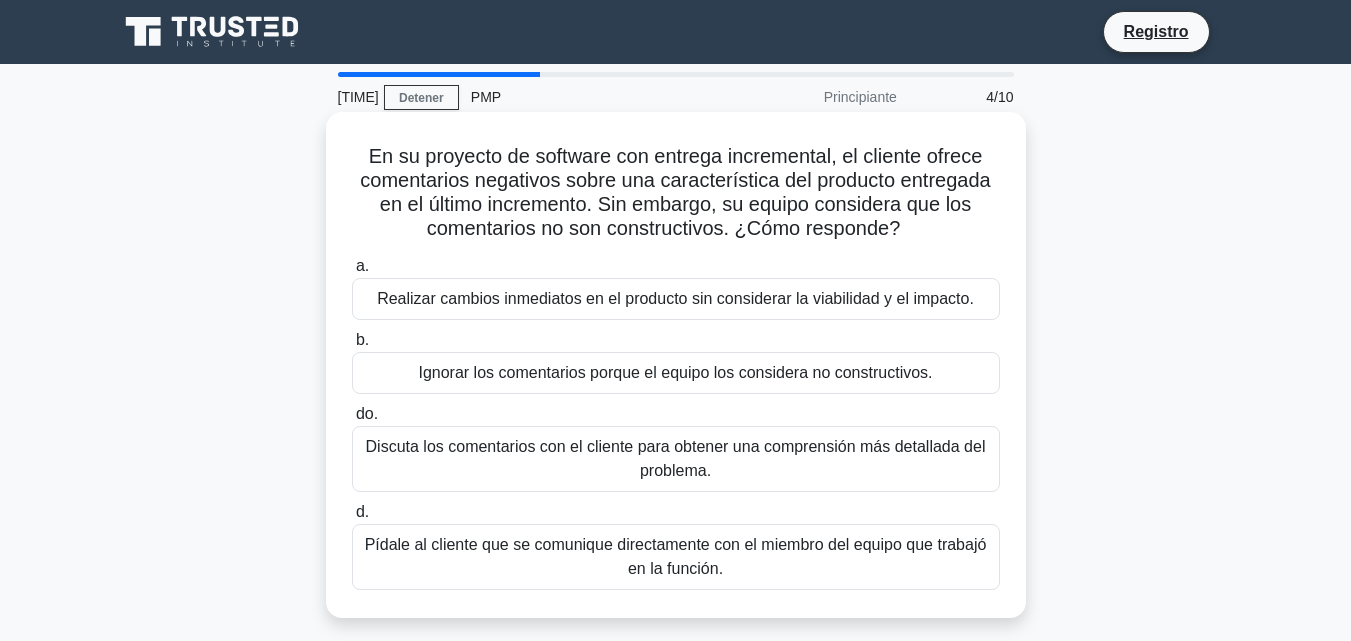click on "Discuta los comentarios con el cliente para obtener una comprensión más detallada del problema." at bounding box center (676, 459) 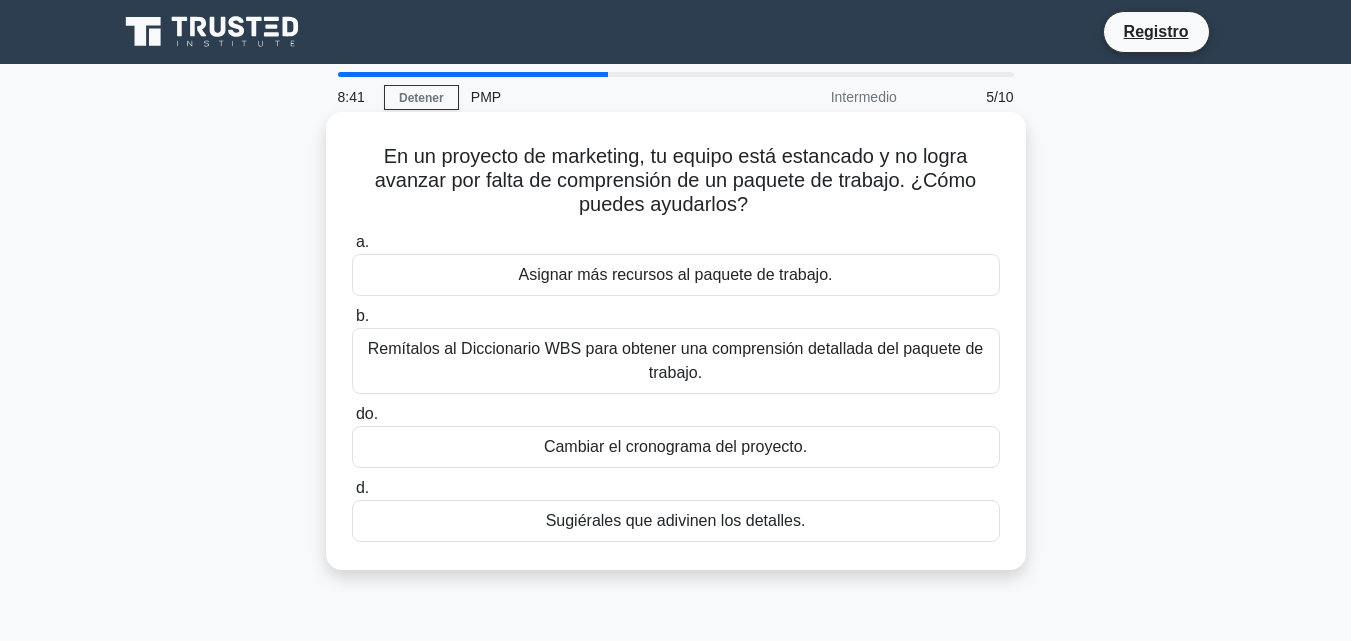 click on "Remítalos al Diccionario WBS para obtener una comprensión detallada del paquete de trabajo." at bounding box center (675, 360) 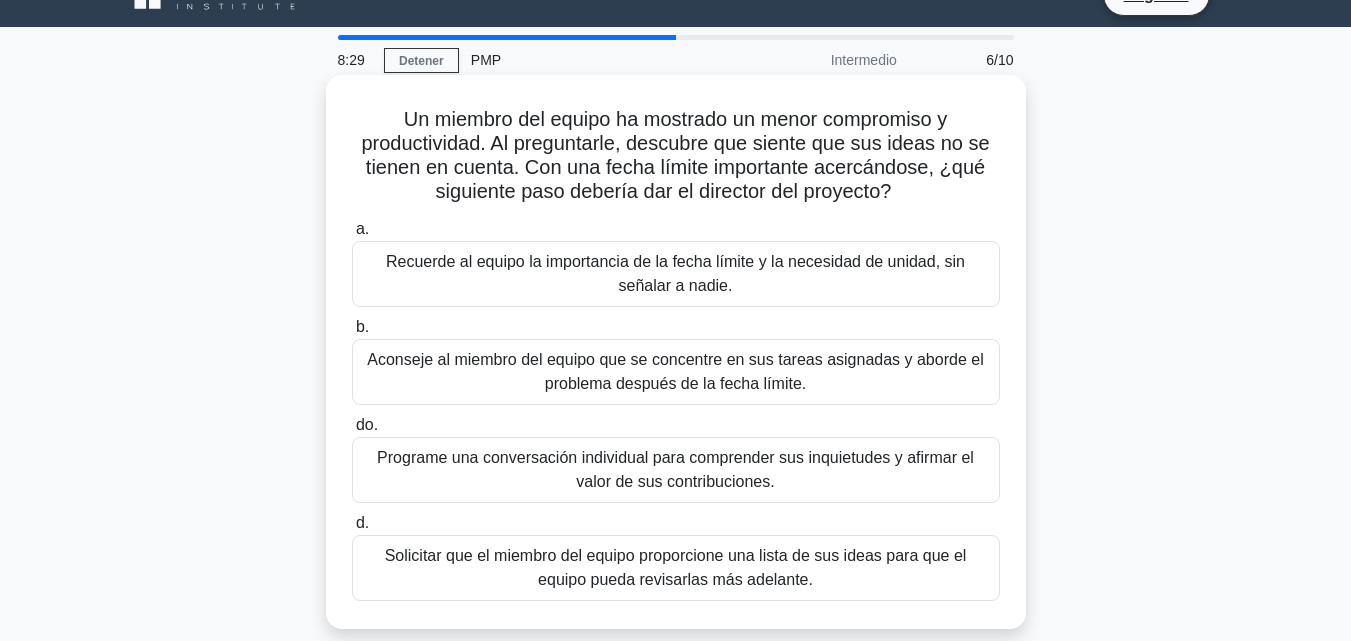 scroll, scrollTop: 100, scrollLeft: 0, axis: vertical 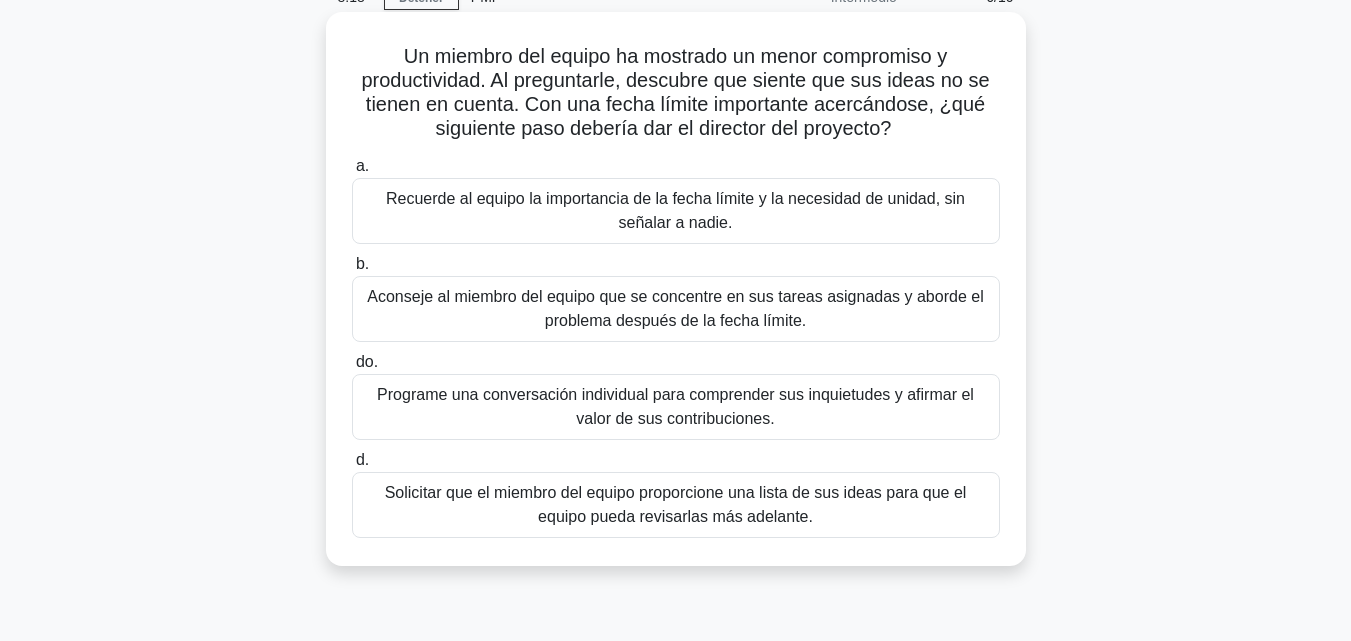 click on "Programe una conversación individual para comprender sus inquietudes y afirmar el valor de sus contribuciones." at bounding box center (676, 407) 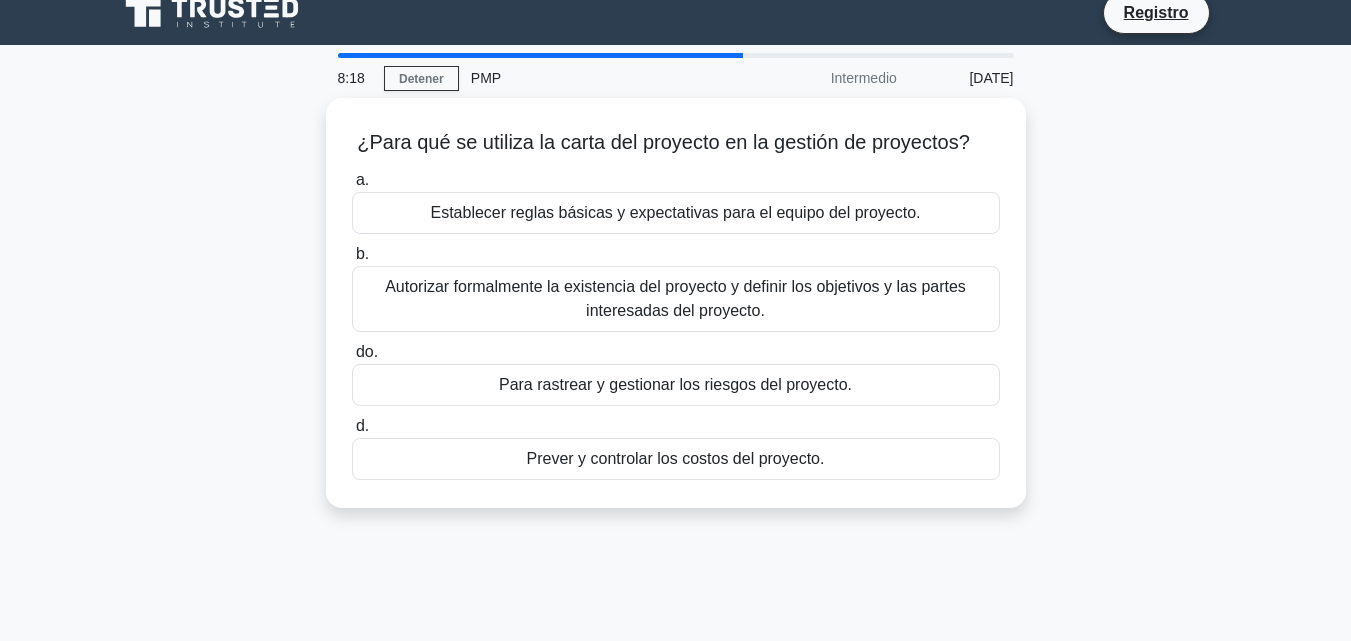 scroll, scrollTop: 0, scrollLeft: 0, axis: both 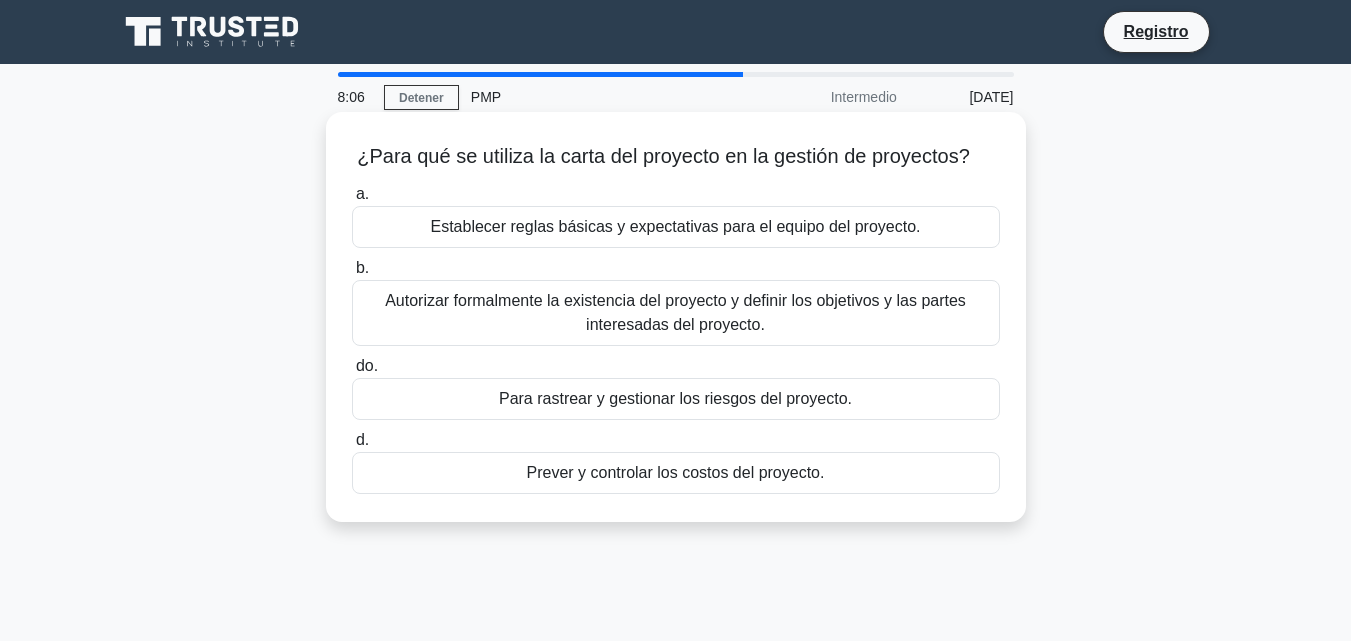 click on "Autorizar formalmente la existencia del proyecto y definir los objetivos y las partes interesadas del proyecto." at bounding box center (676, 313) 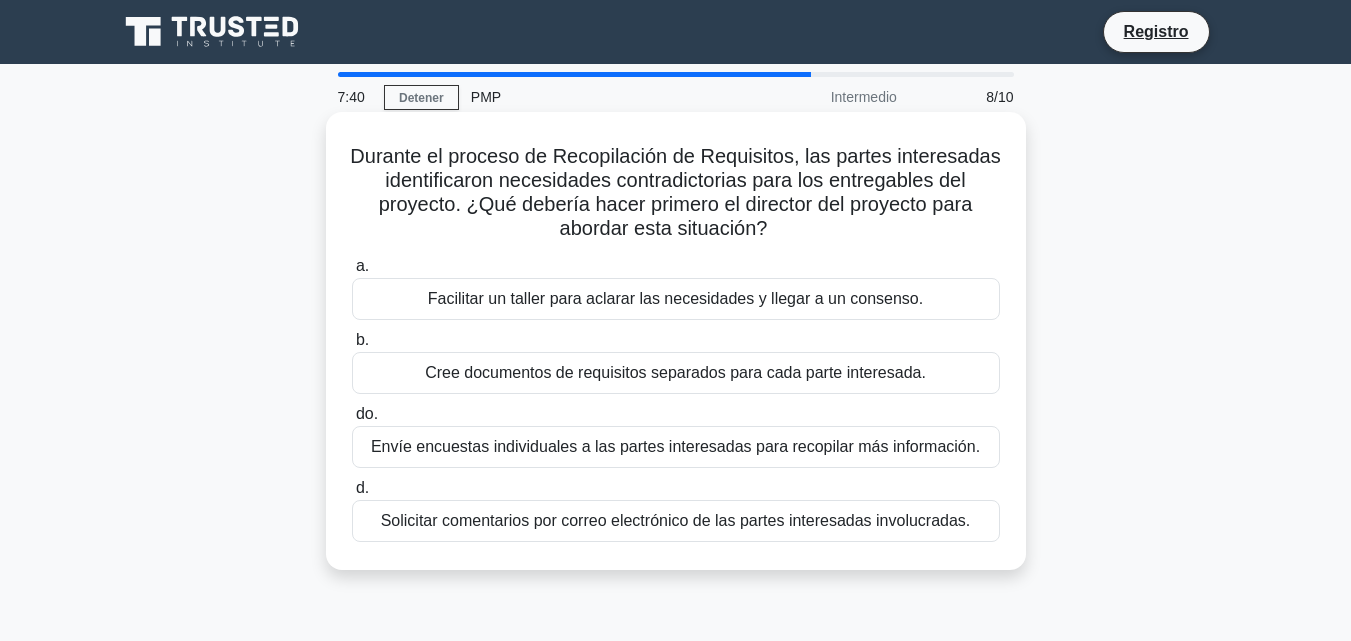 click on "Envíe encuestas individuales a las partes interesadas para recopilar más información." at bounding box center (675, 446) 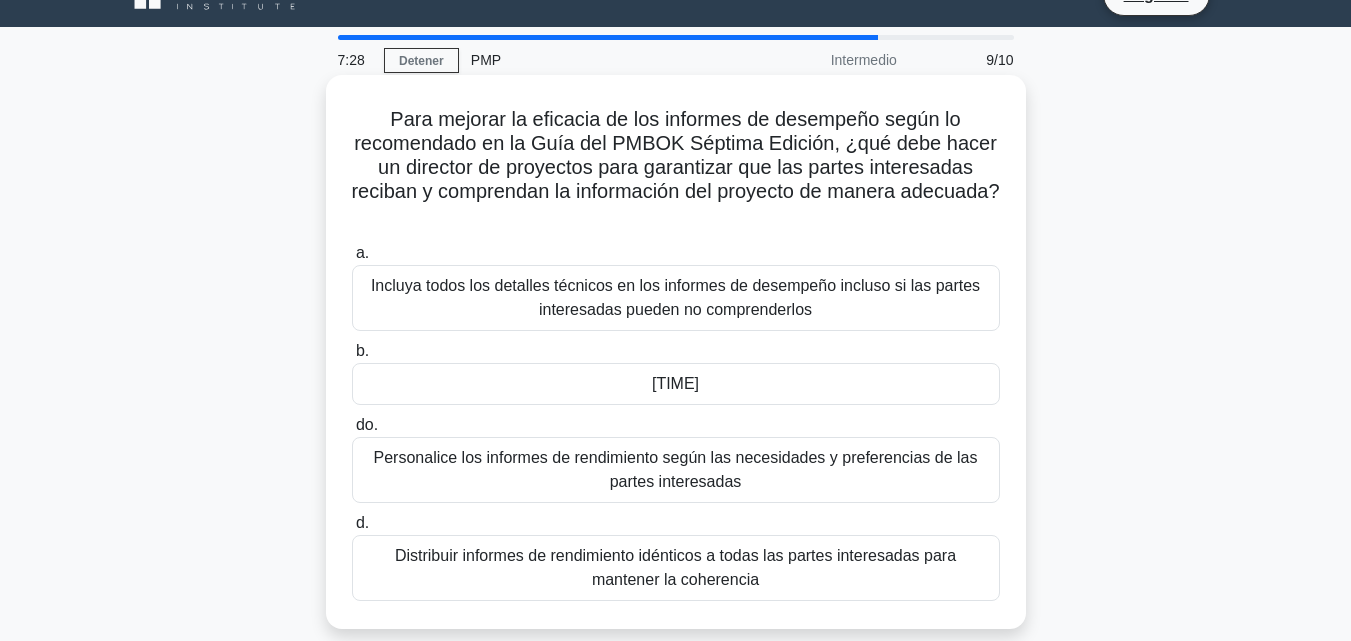 scroll, scrollTop: 100, scrollLeft: 0, axis: vertical 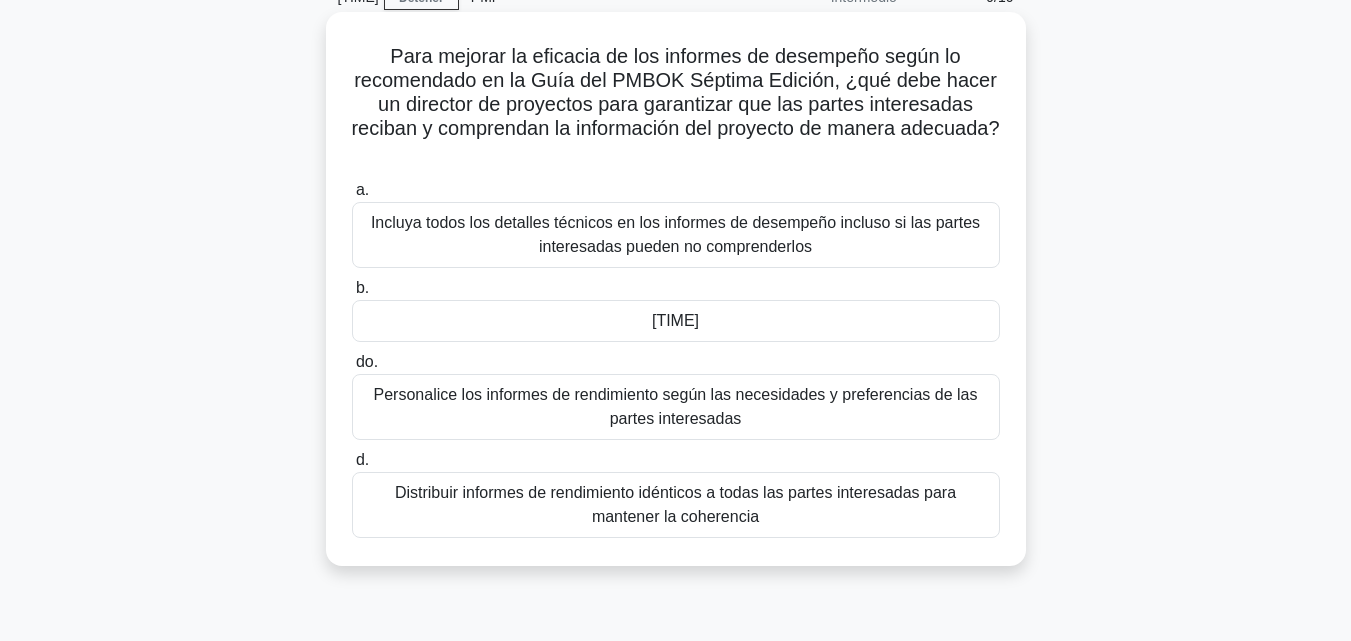 click on "[ACTION] informes de rendimiento idénticos a todas las partes interesadas para mantener la coherencia" at bounding box center [676, 505] 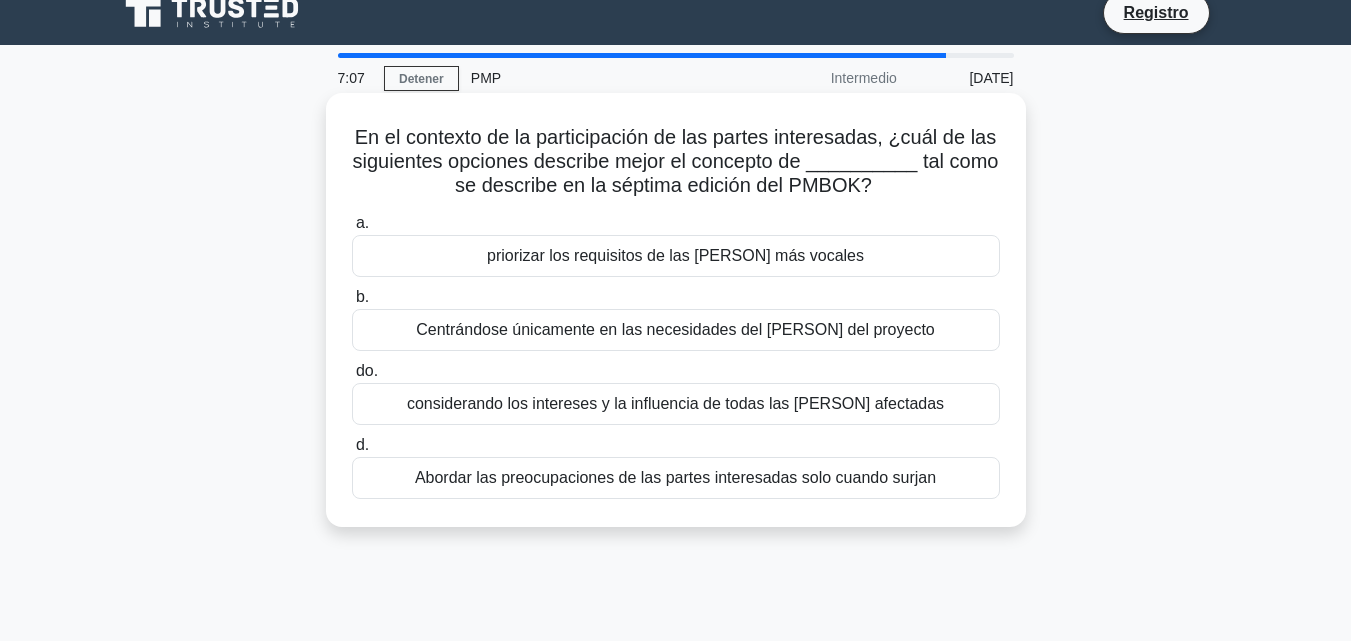 scroll, scrollTop: 0, scrollLeft: 0, axis: both 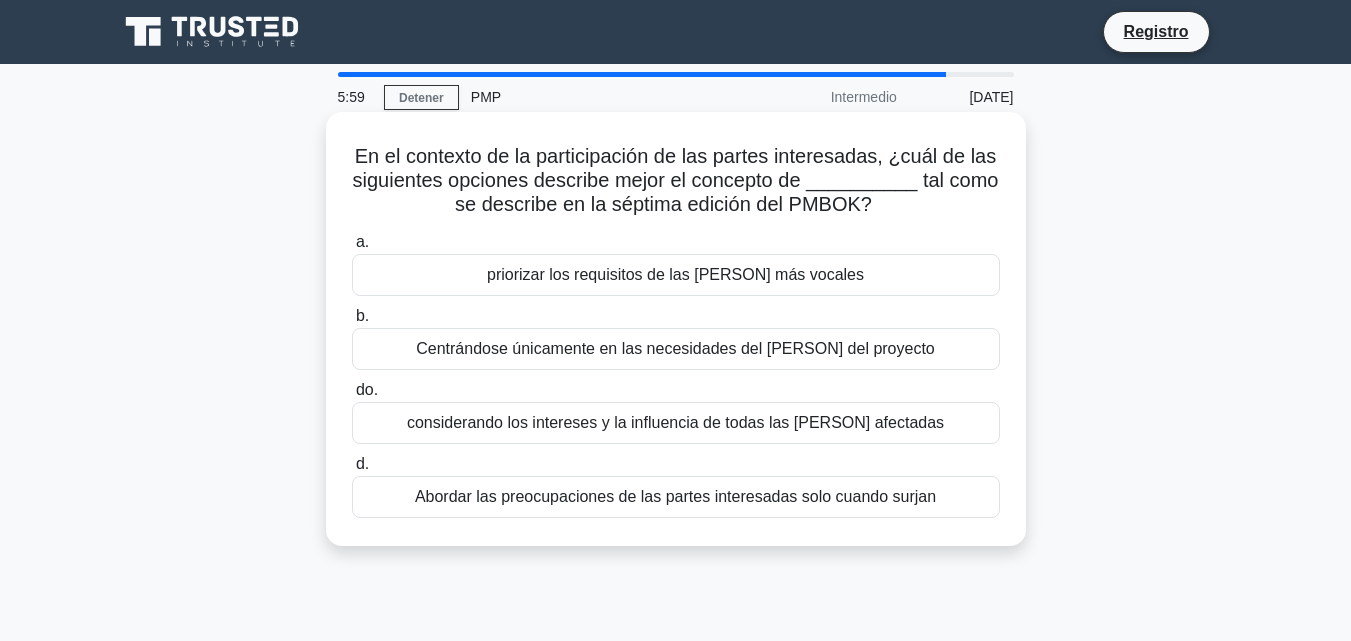 click on "considerando los intereses y la influencia de todas las partes afectadas" at bounding box center (675, 422) 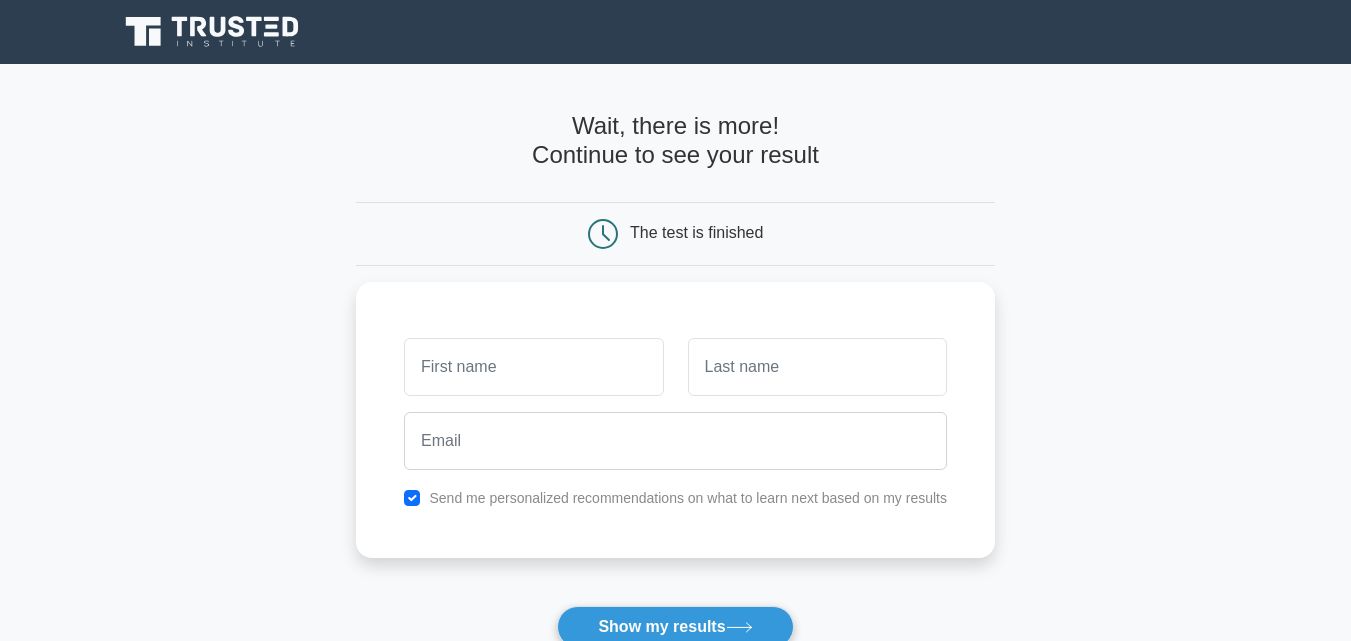 scroll, scrollTop: 0, scrollLeft: 0, axis: both 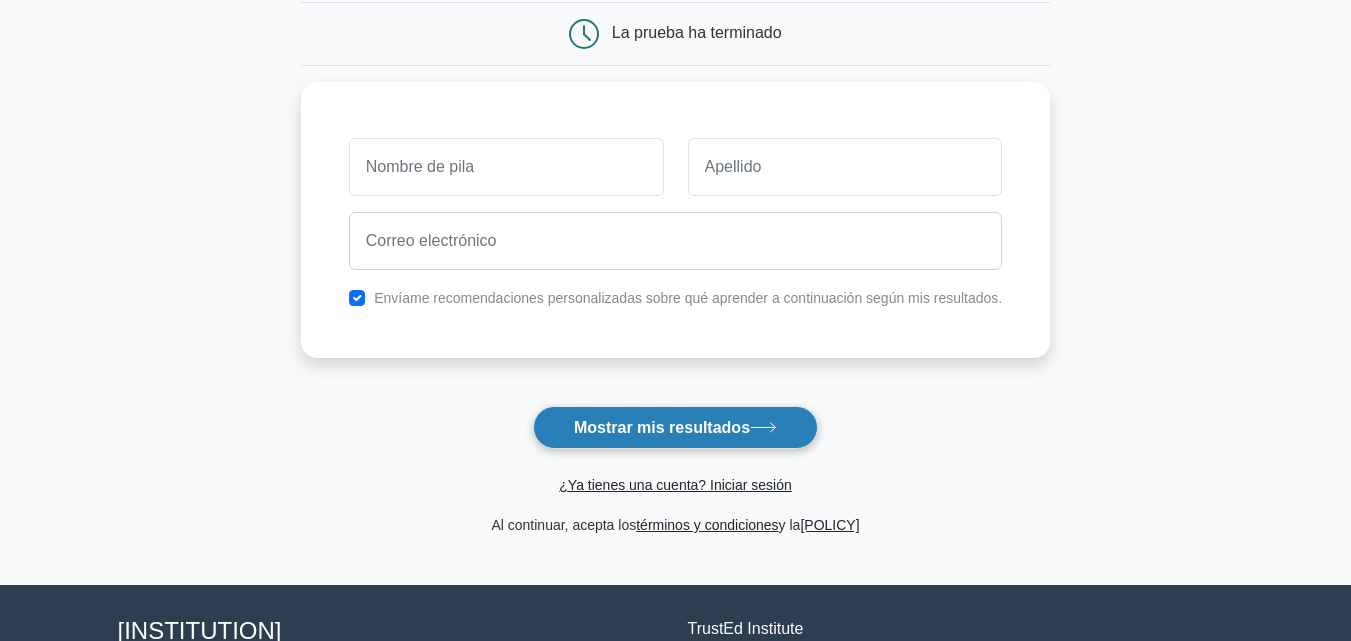 click on "Mostrar mis resultados" at bounding box center (675, 427) 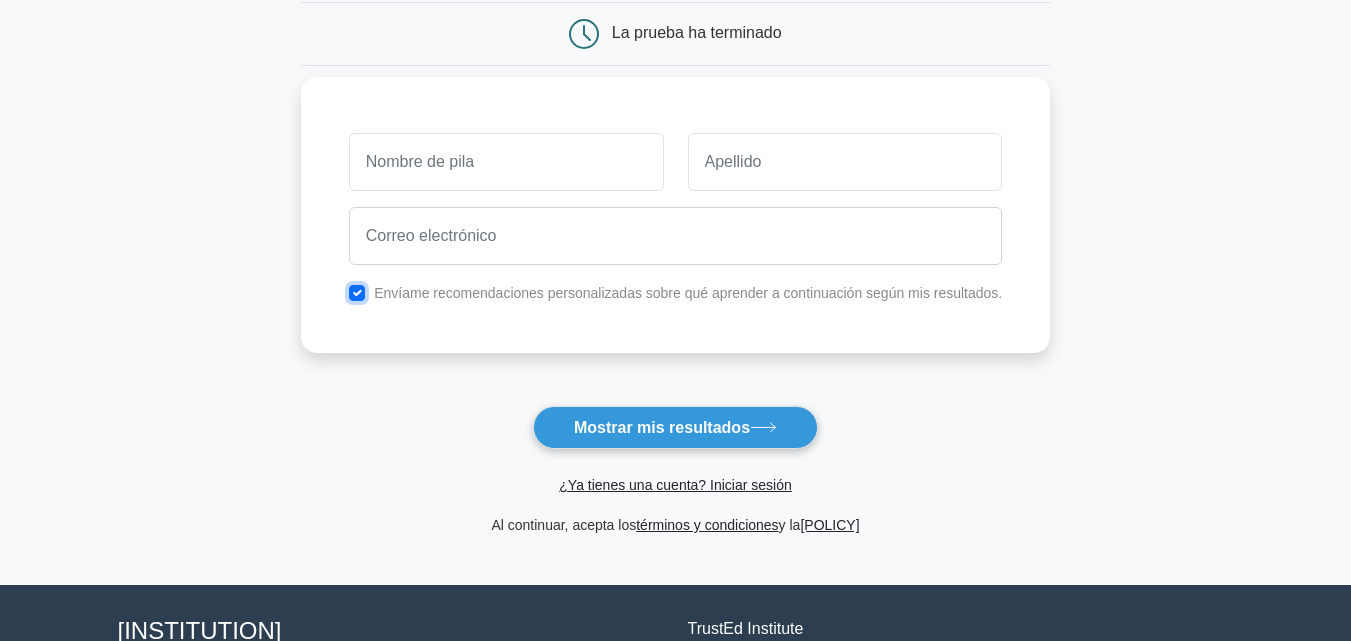 click at bounding box center (357, 293) 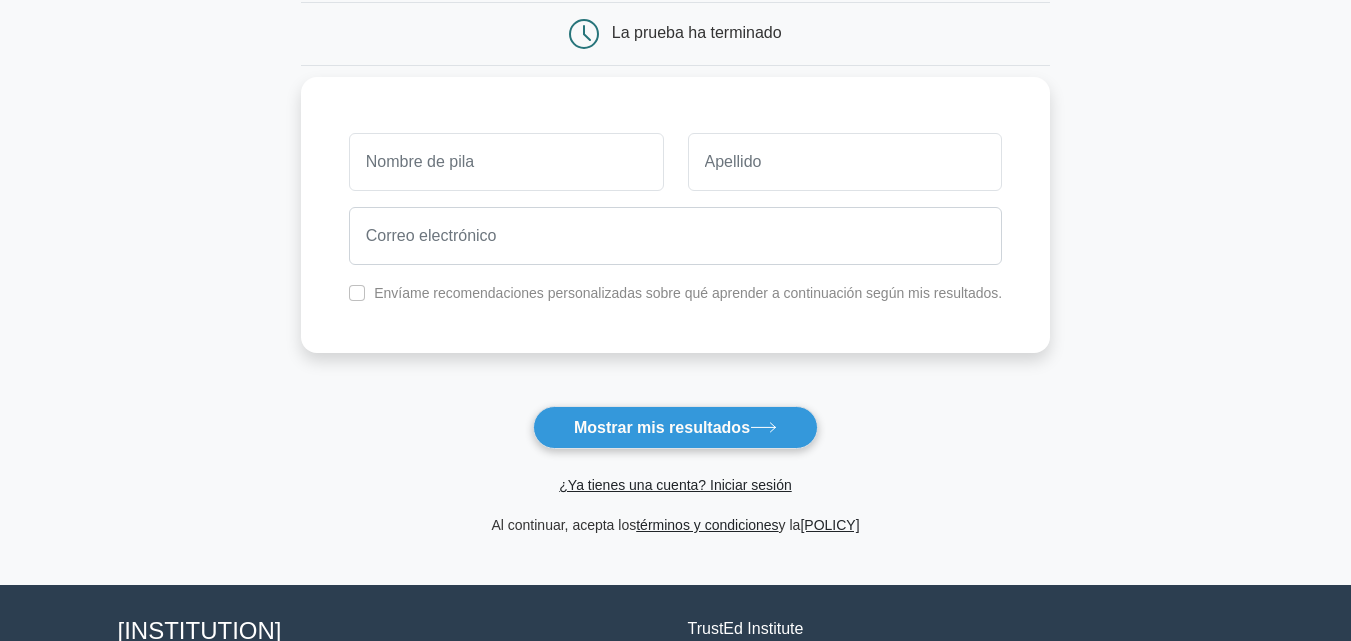 click on "Envíame recomendaciones personalizadas sobre qué aprender a continuación según mis resultados." at bounding box center (688, 293) 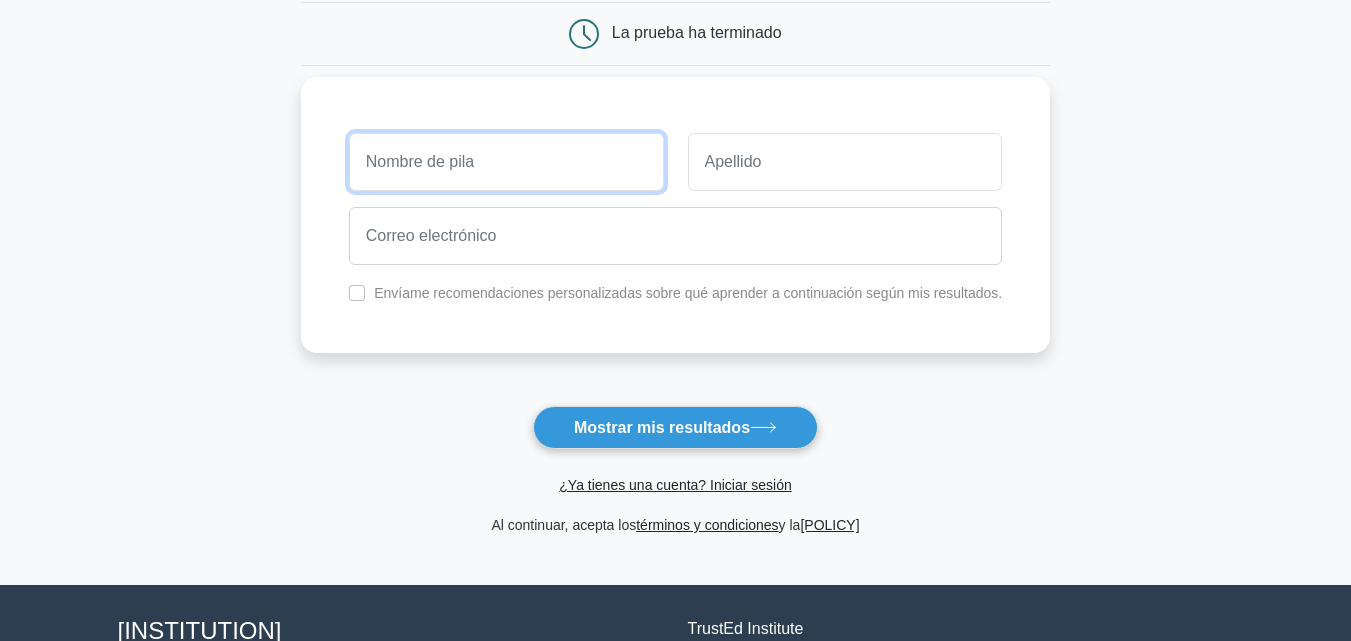 click at bounding box center [506, 162] 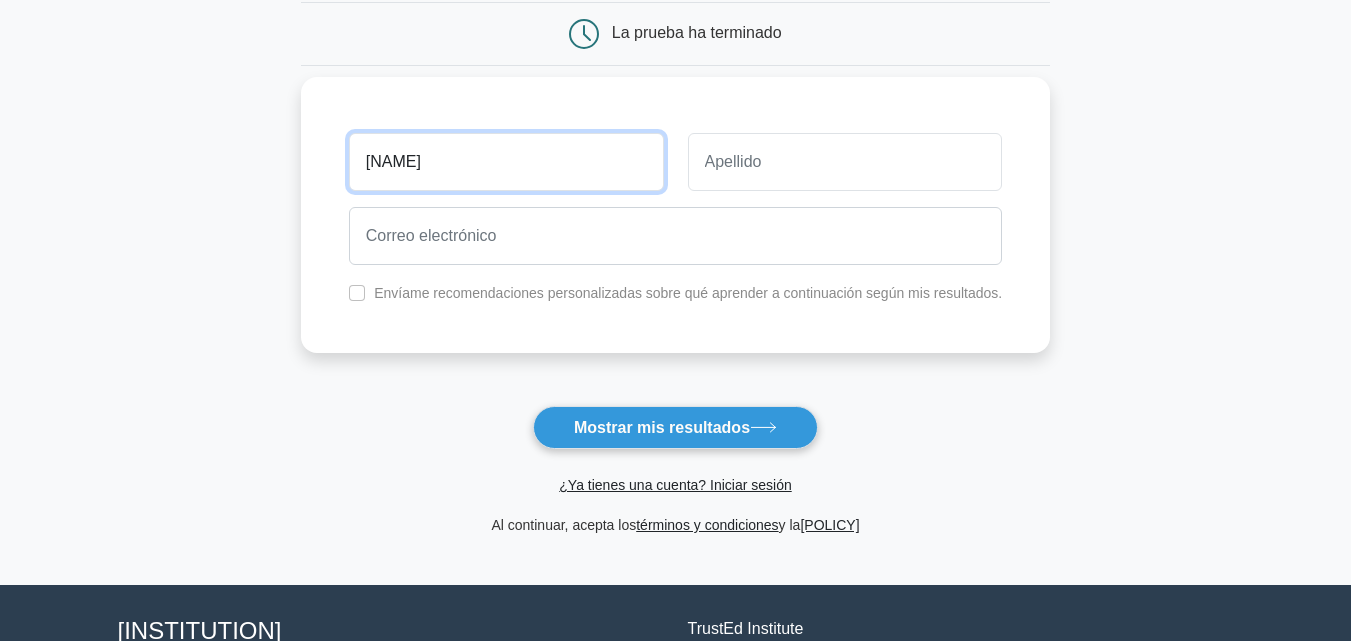 type on "[FIRST]" 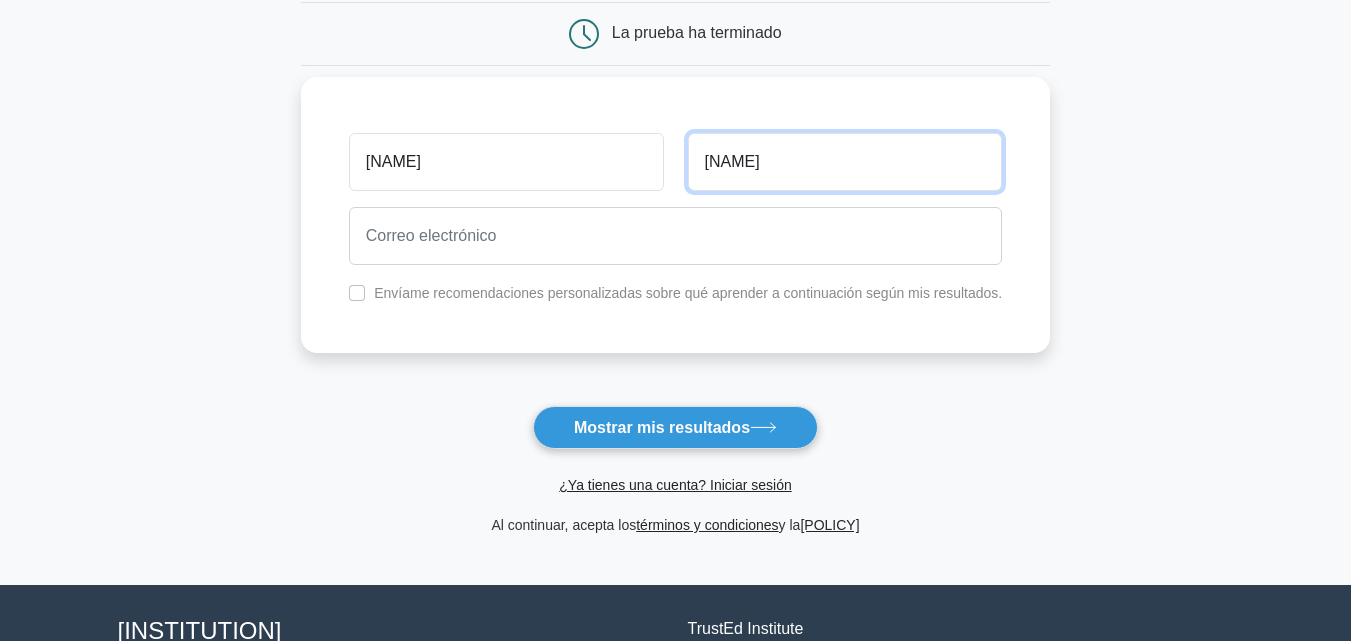 type on "Navarro" 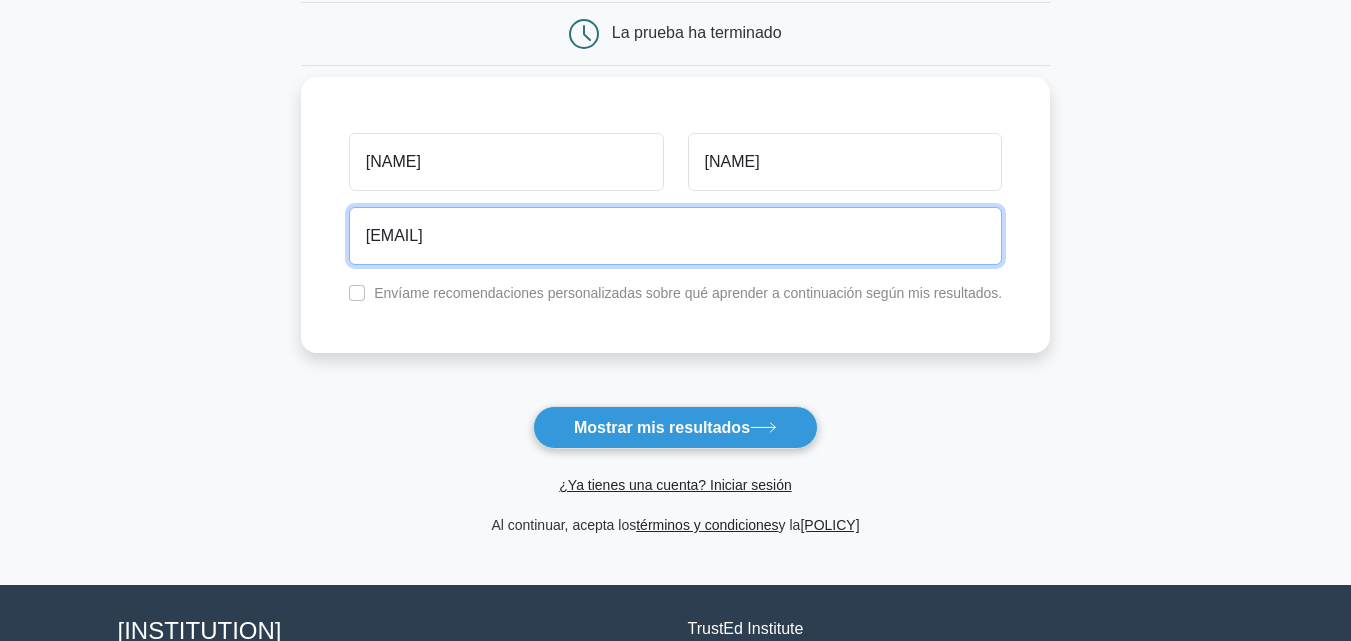 type on "vanenvr@gmail.com" 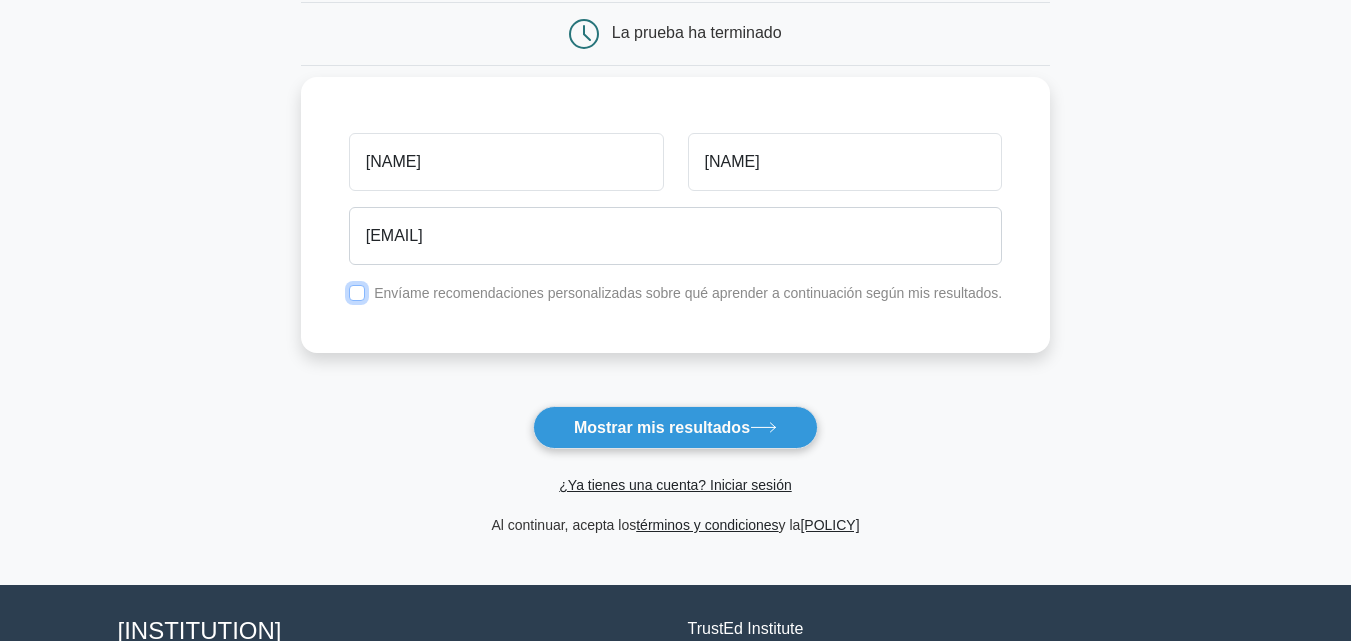 click at bounding box center (357, 293) 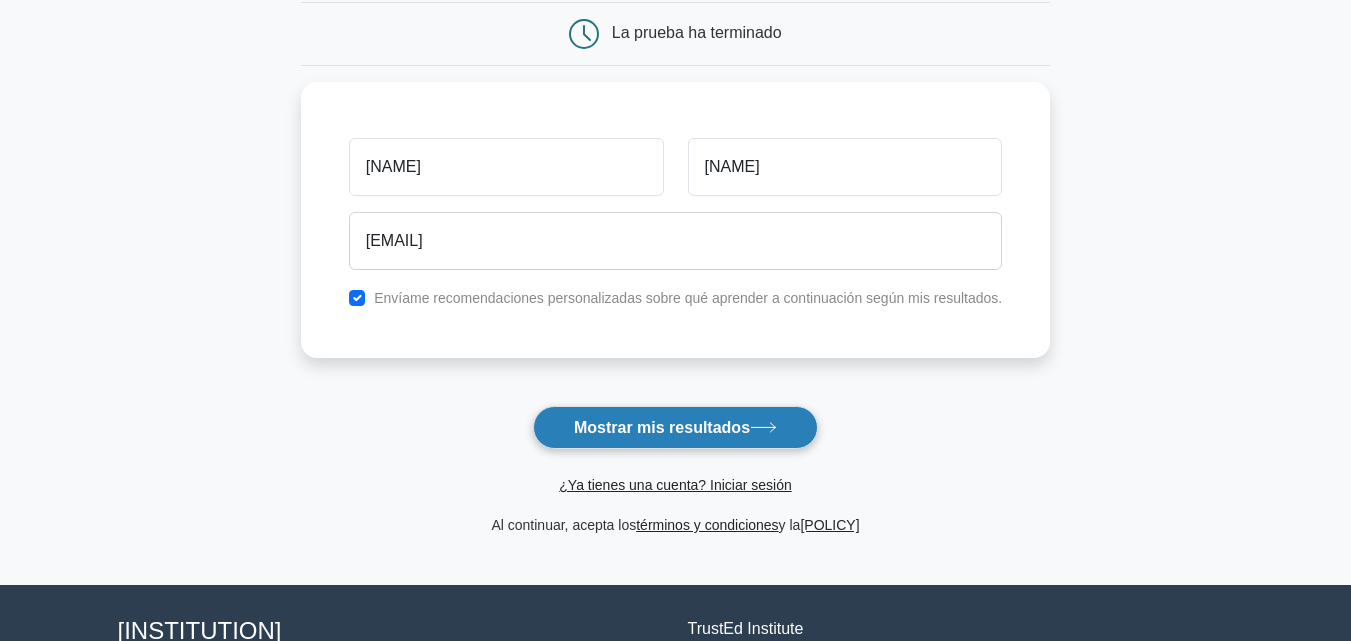 click on "Mostrar mis resultados" at bounding box center (662, 427) 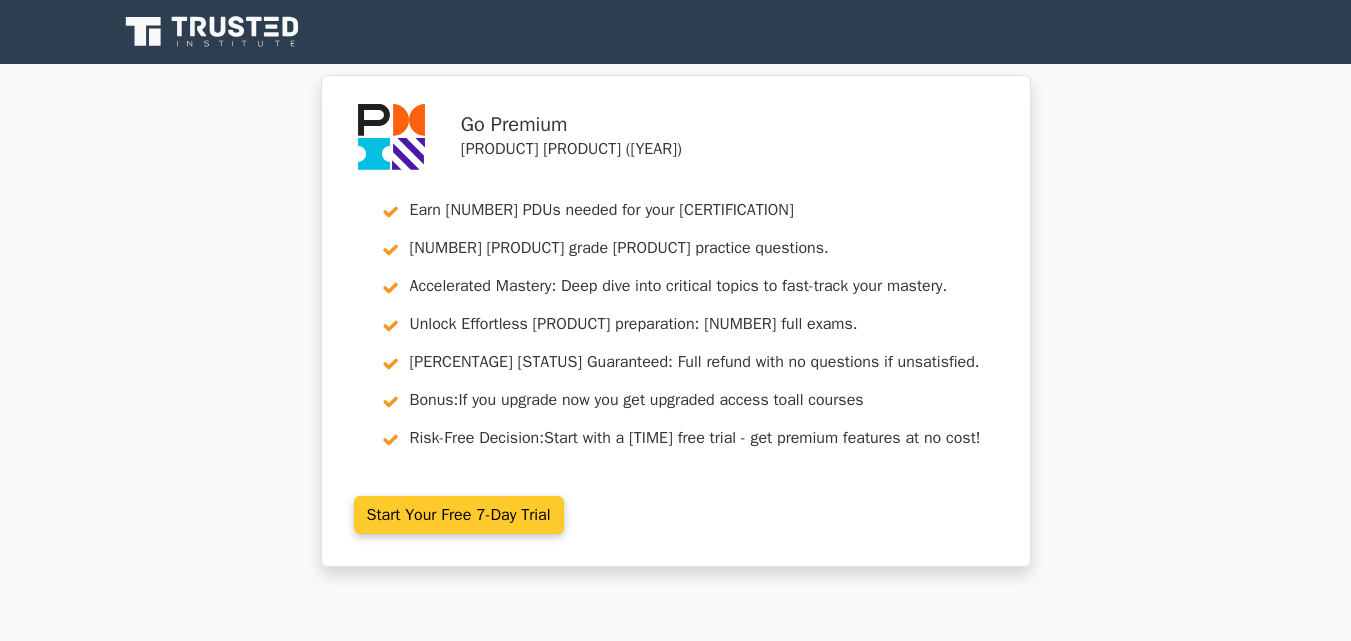 scroll, scrollTop: 0, scrollLeft: 0, axis: both 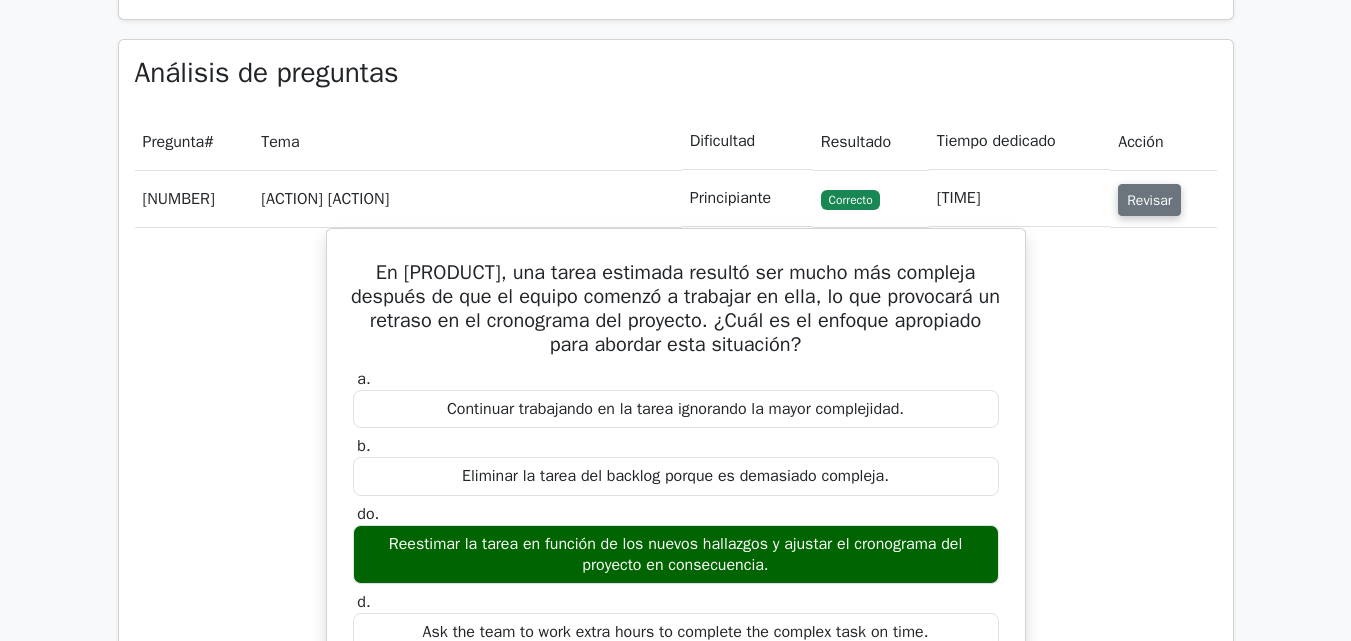 click on "Revisar" at bounding box center [1149, 200] 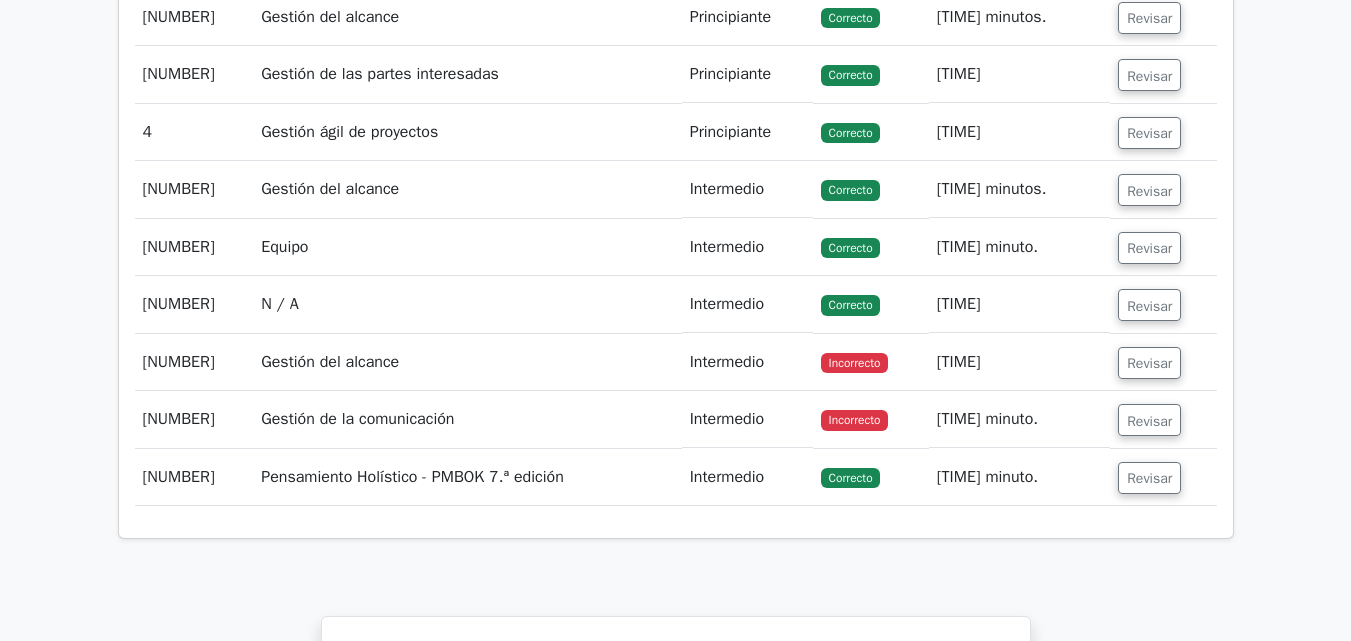 scroll, scrollTop: 1900, scrollLeft: 0, axis: vertical 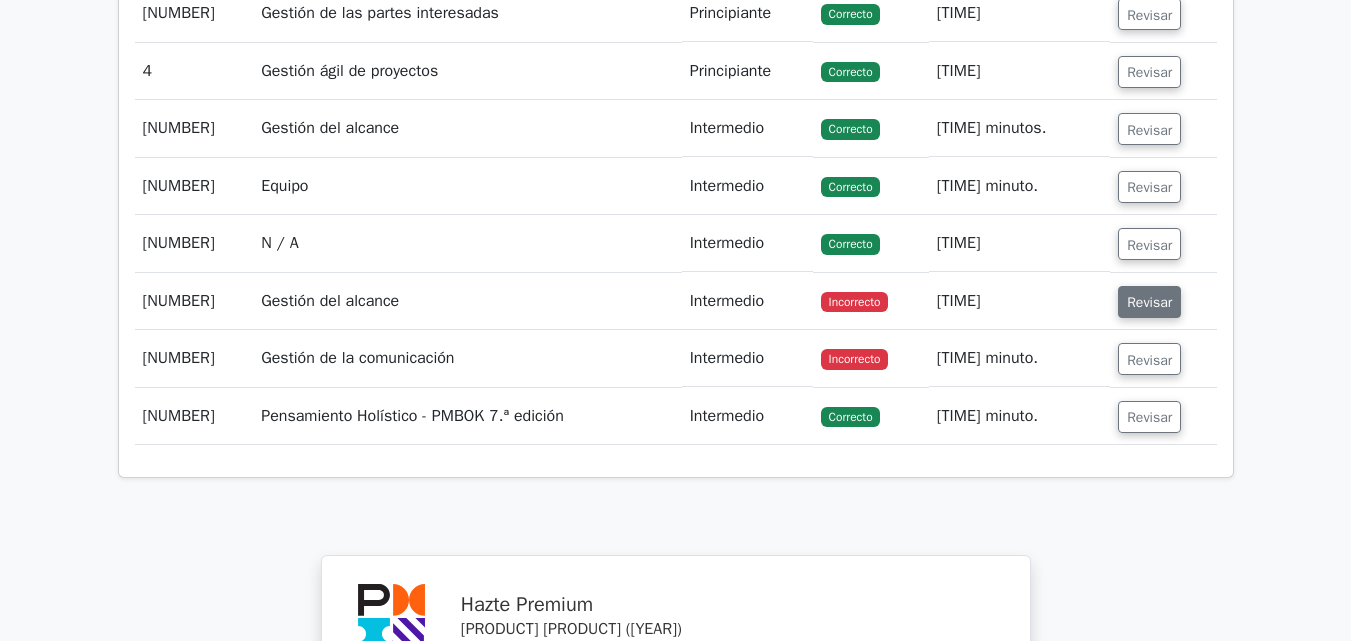 click on "Revisar" at bounding box center [1149, 302] 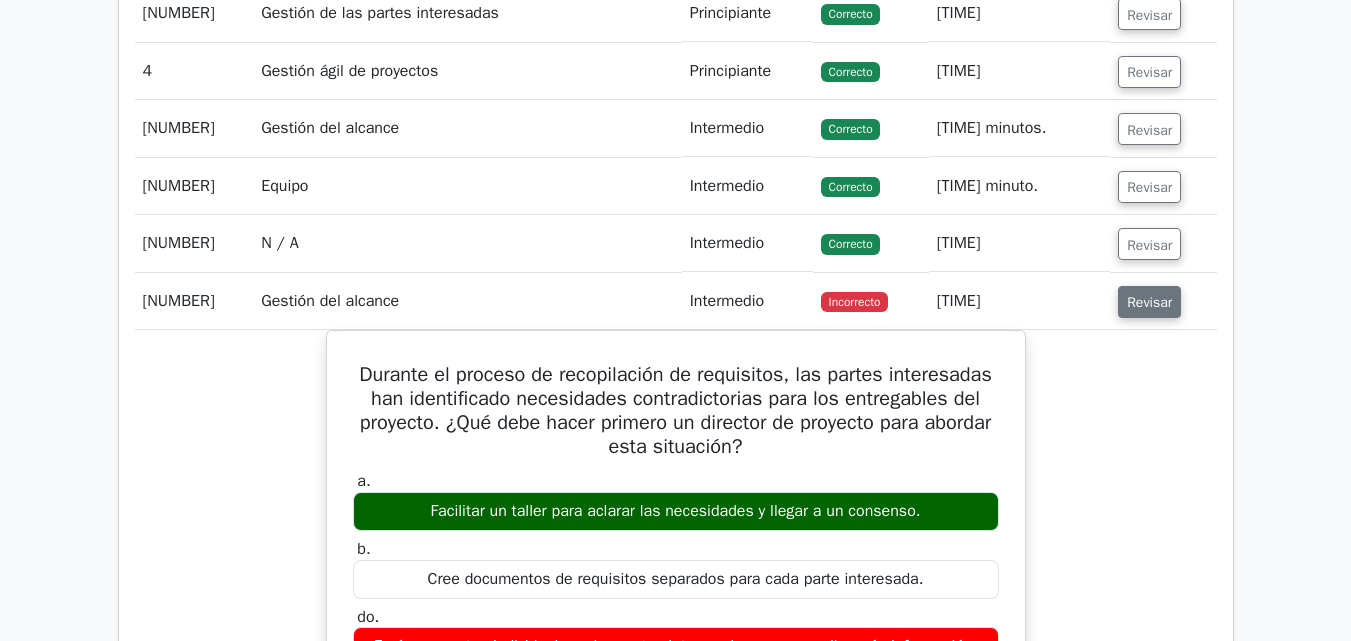 click on "Revisar" at bounding box center (1149, 302) 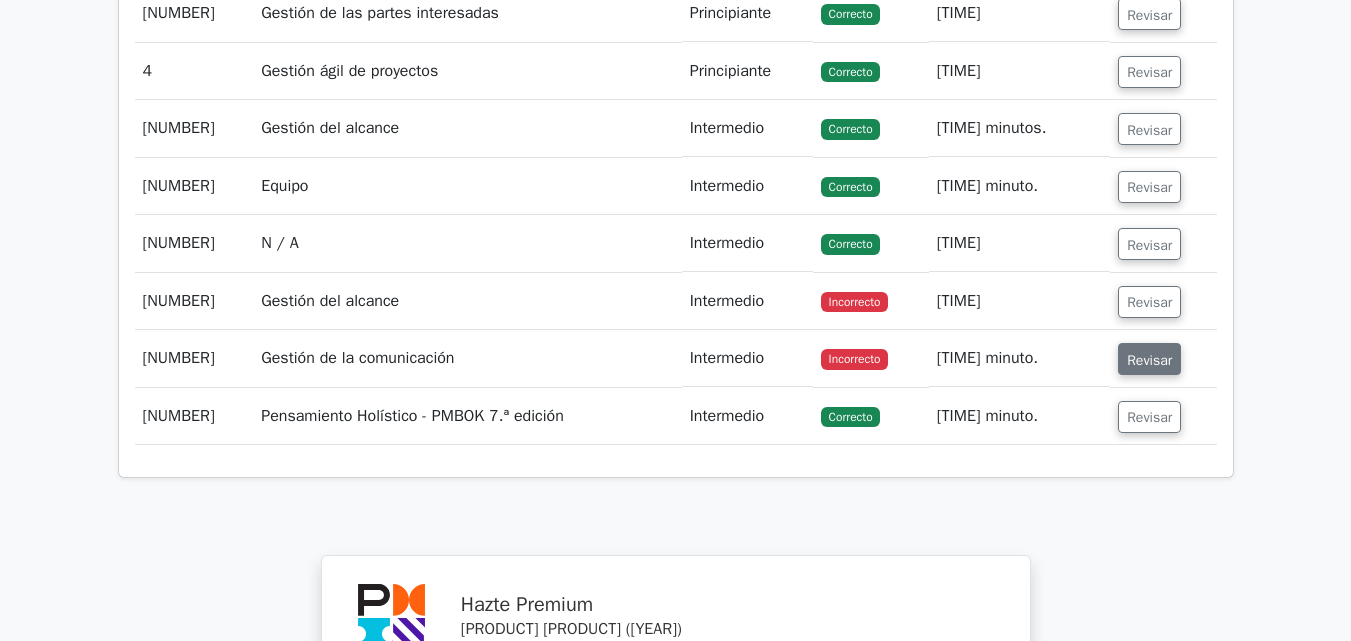 click on "Revisar" at bounding box center [1149, 359] 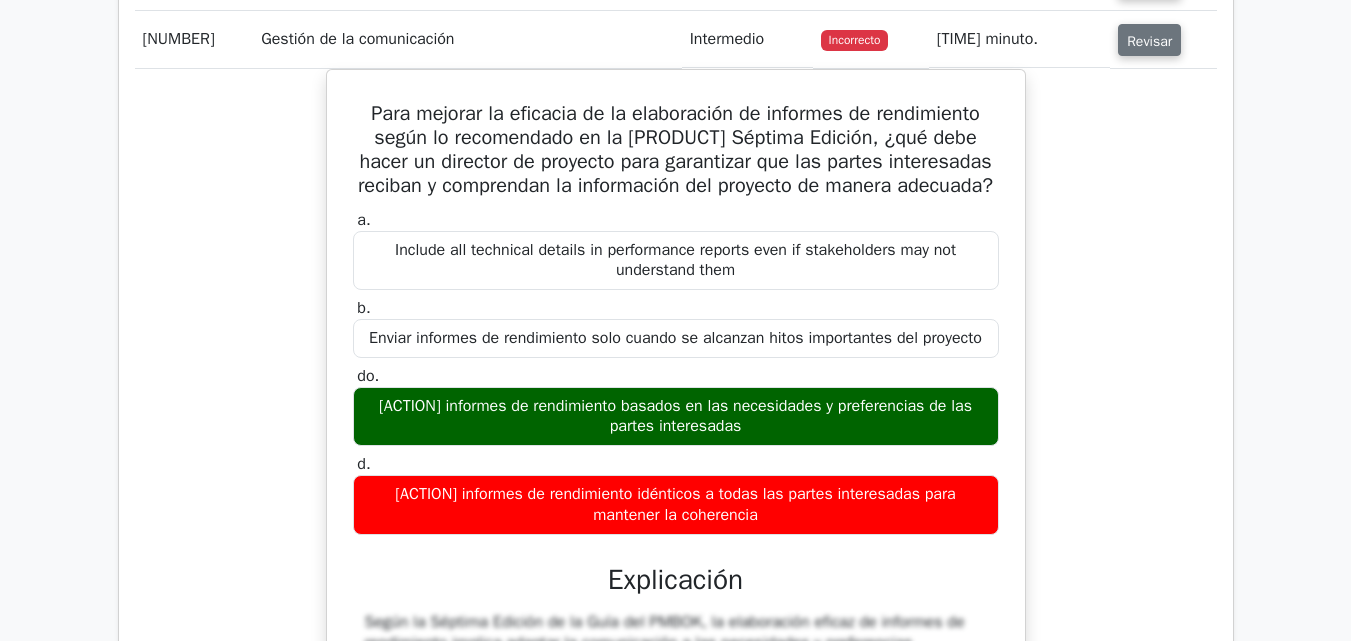 scroll, scrollTop: 2300, scrollLeft: 0, axis: vertical 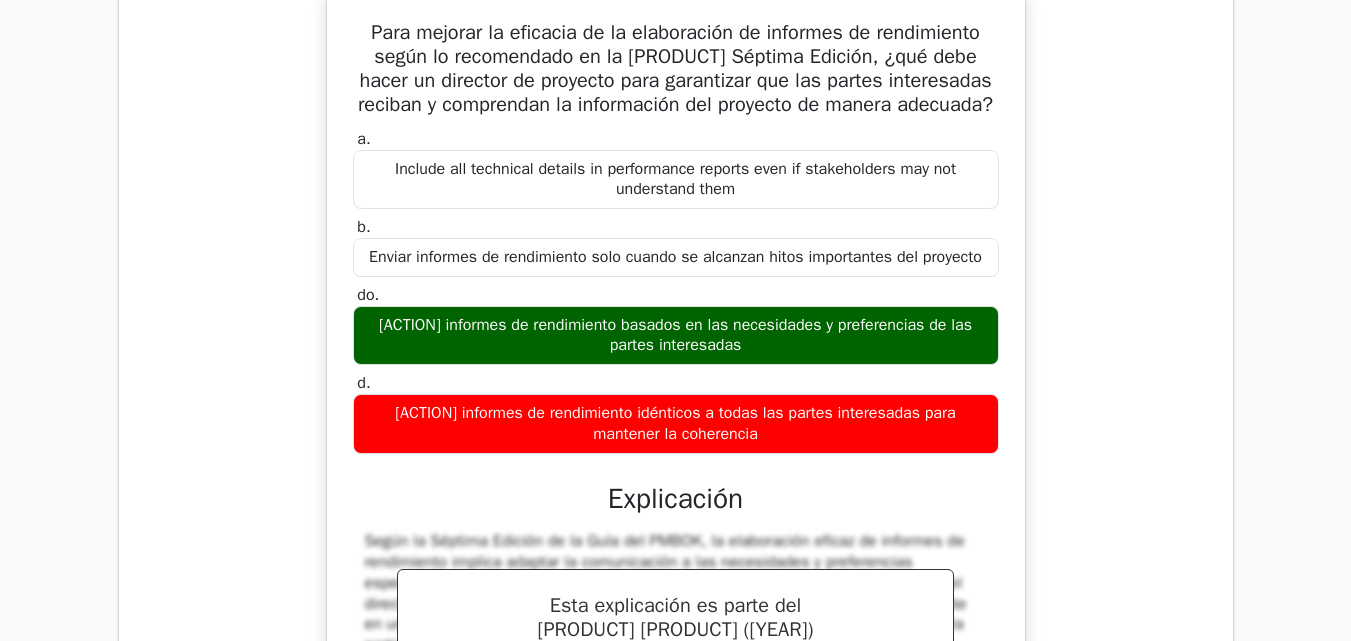 click on "Para mejorar la eficacia de la elaboración de informes de rendimiento según lo recomendado en la [PRODUCT] Séptima Edición, ¿qué debe hacer un director de proyecto para garantizar que las partes interesadas reciban y comprendan la información del proyecto de manera adecuada?
a.
Incluir todos los detalles técnicos en los informes de rendimiento, incluso si las partes interesadas no los entienden
b. do. d." at bounding box center [676, 458] 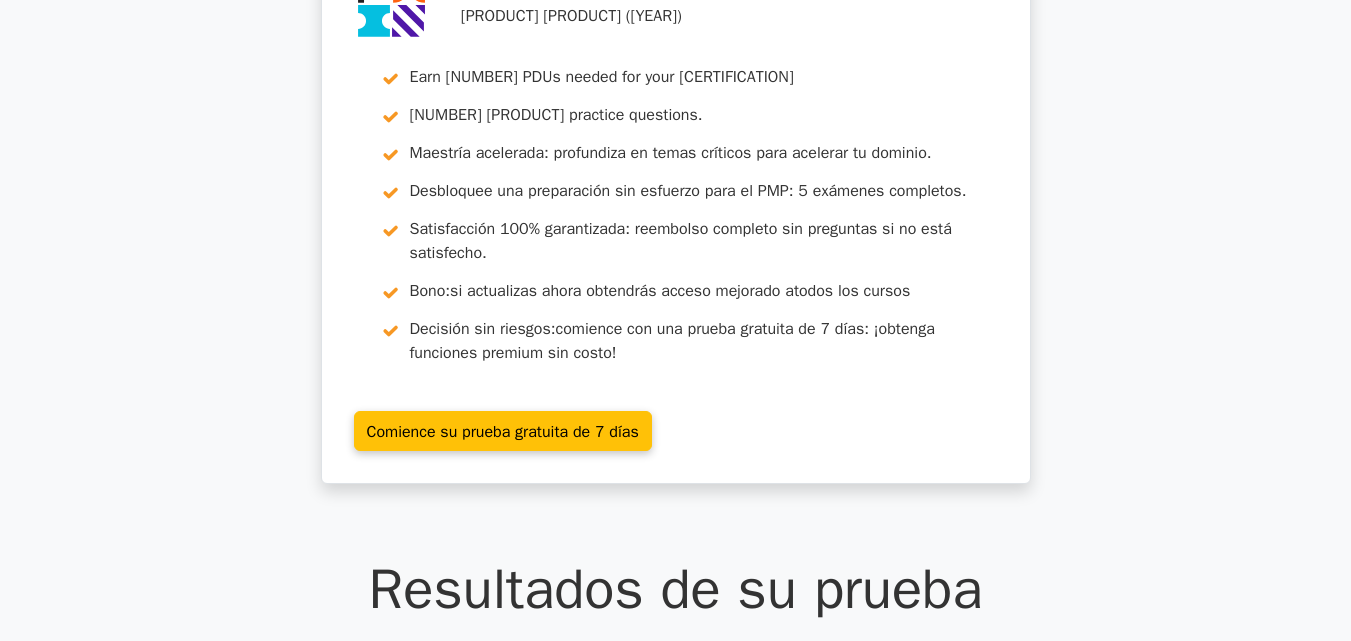 scroll, scrollTop: 53, scrollLeft: 0, axis: vertical 